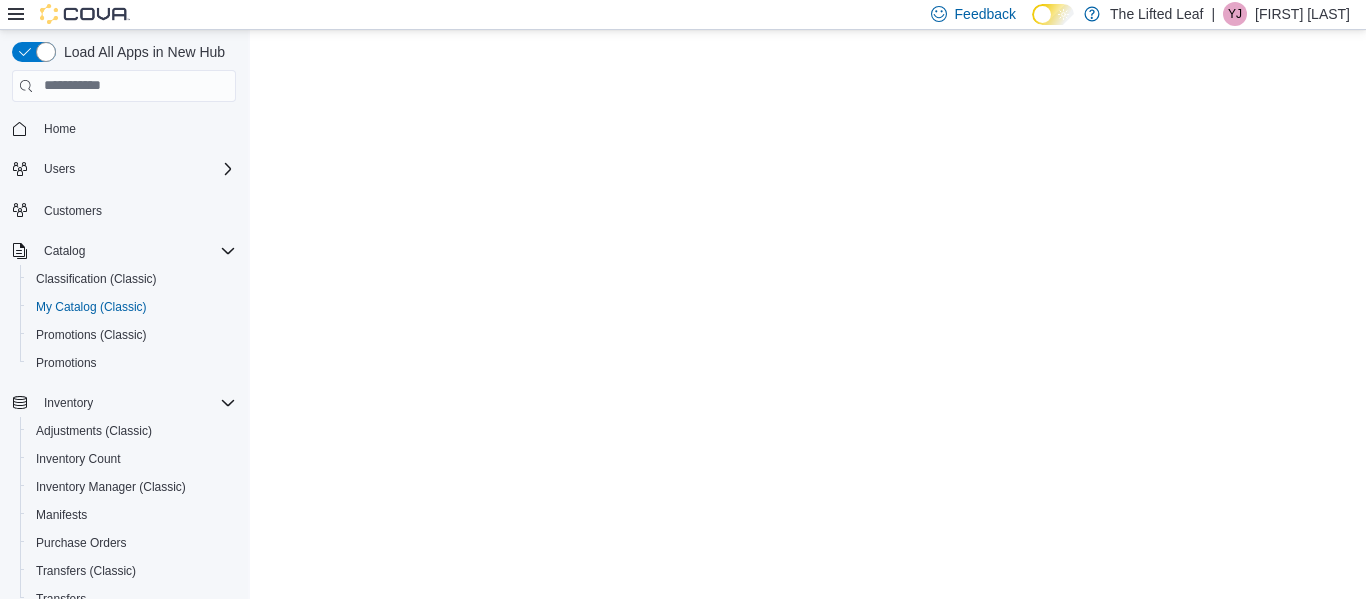 scroll, scrollTop: 0, scrollLeft: 0, axis: both 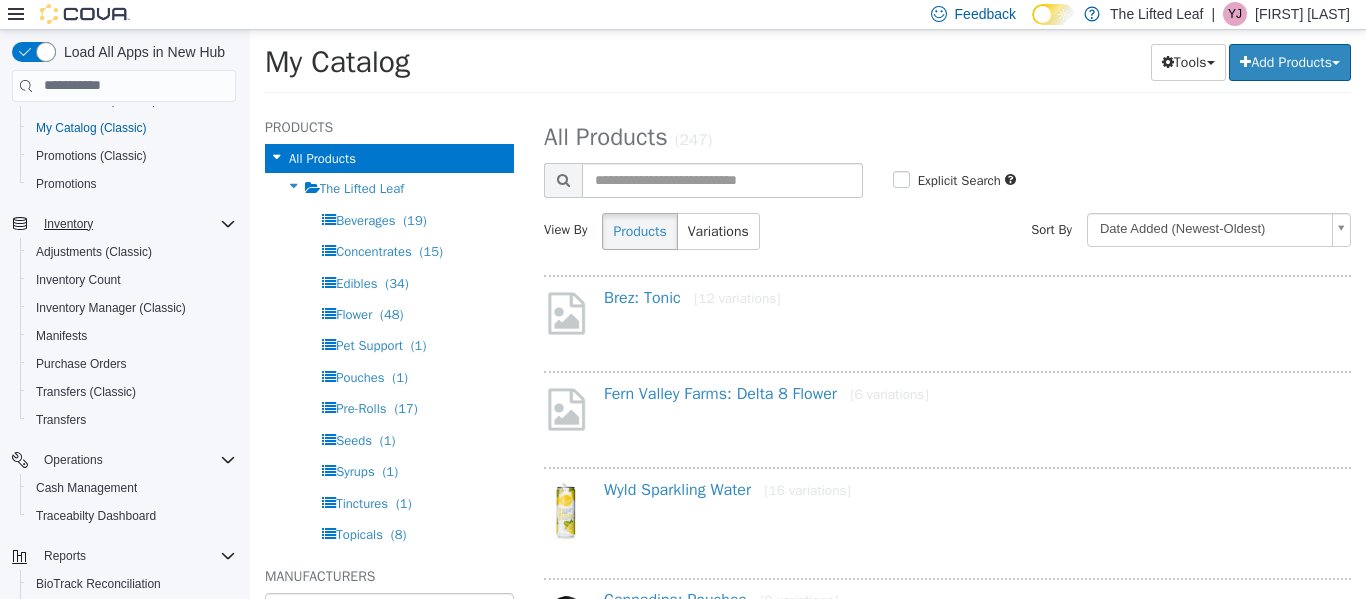 click on "Inventory" at bounding box center [124, 224] 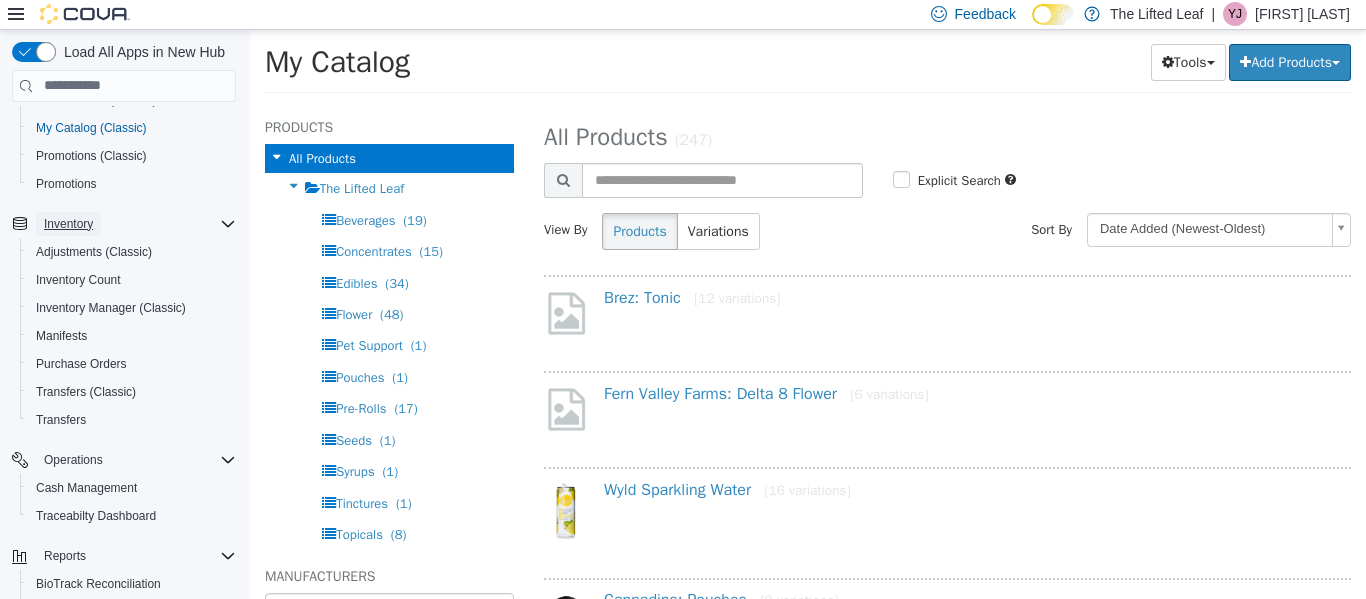 click on "Inventory" at bounding box center (68, 224) 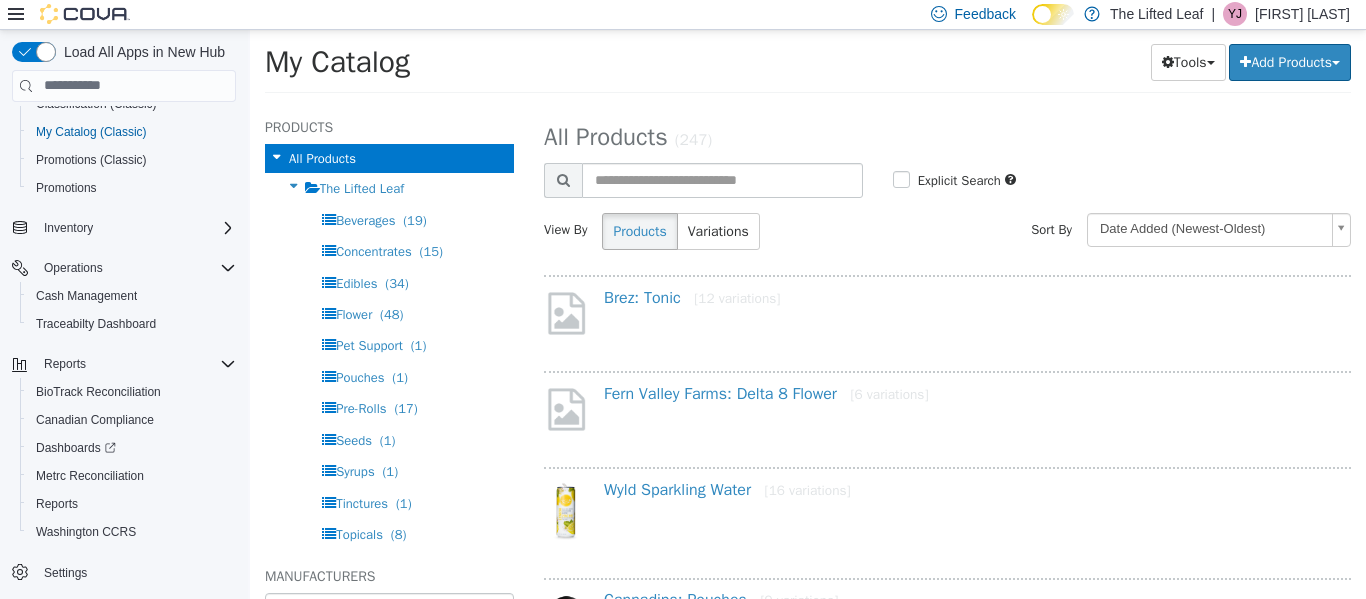 scroll, scrollTop: 175, scrollLeft: 0, axis: vertical 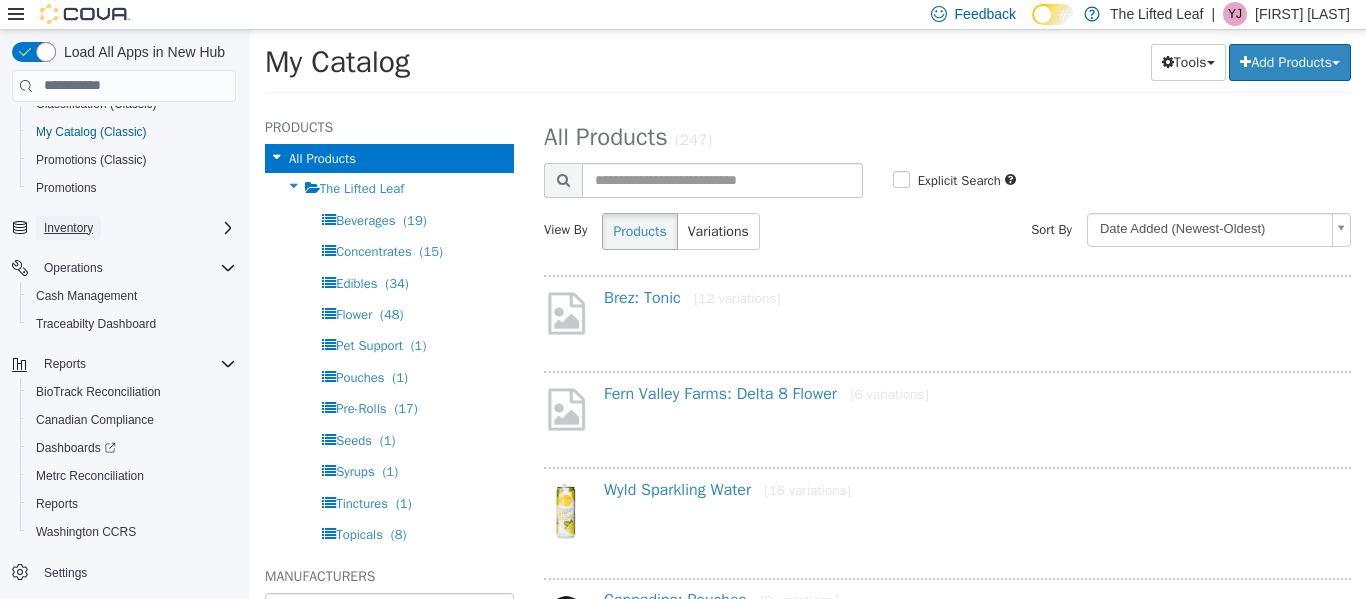 click on "Inventory" at bounding box center (68, 228) 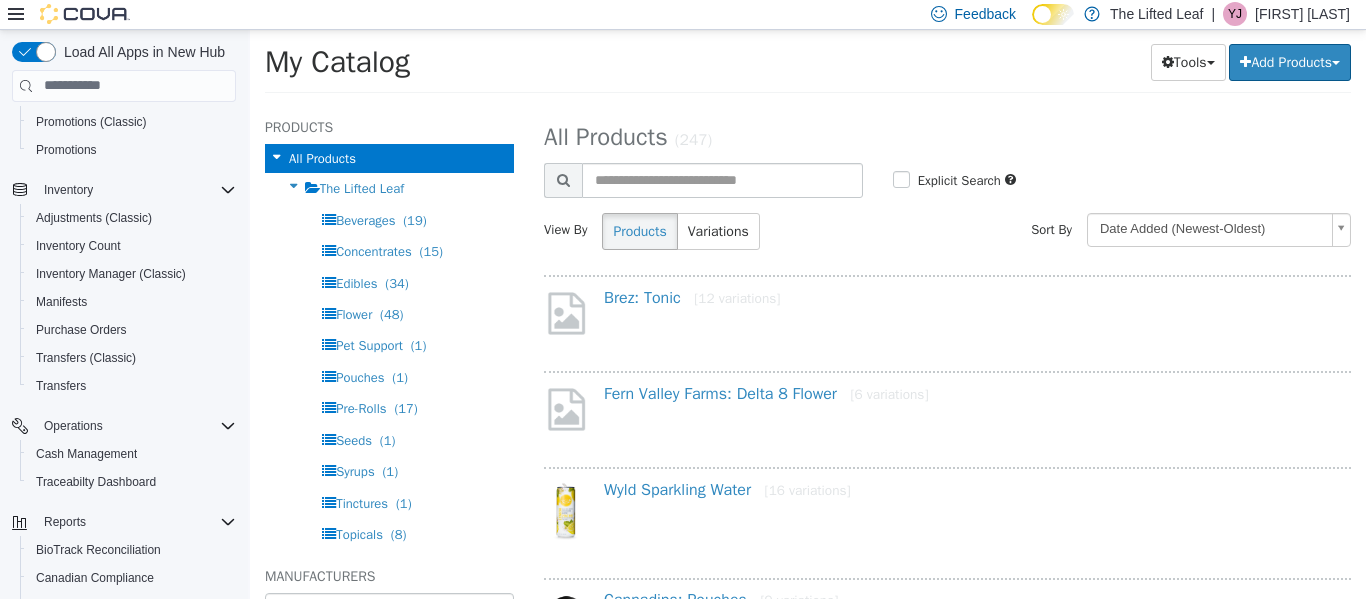 scroll, scrollTop: 371, scrollLeft: 0, axis: vertical 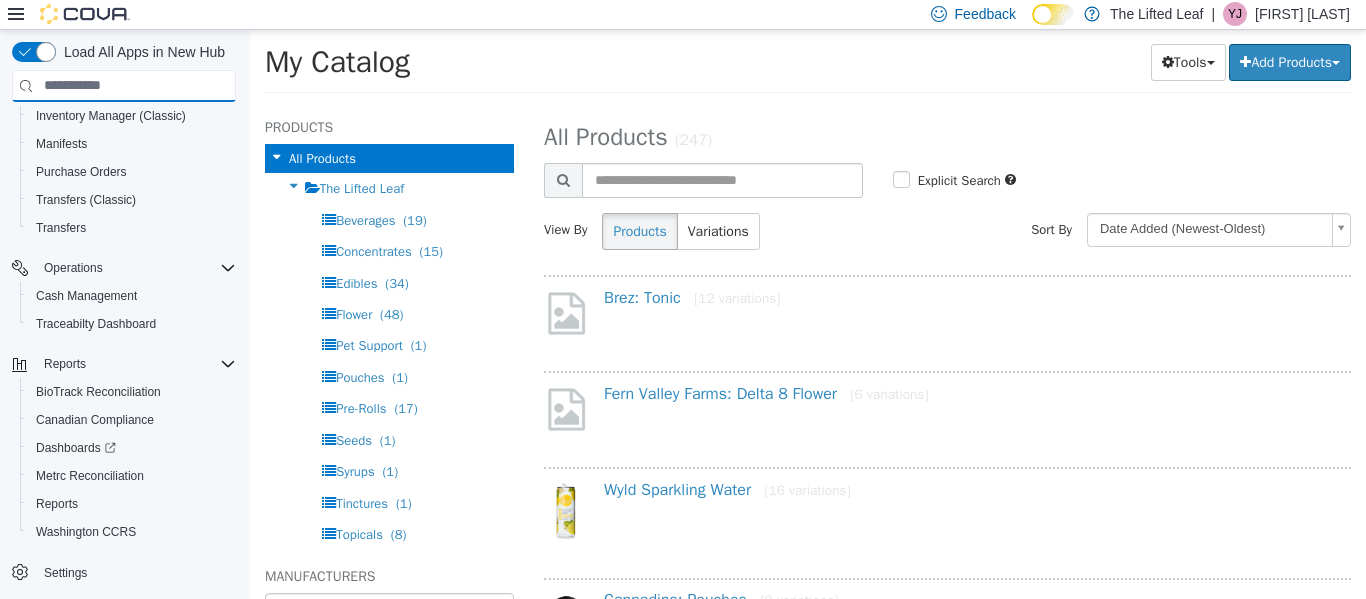 click at bounding box center (124, 86) 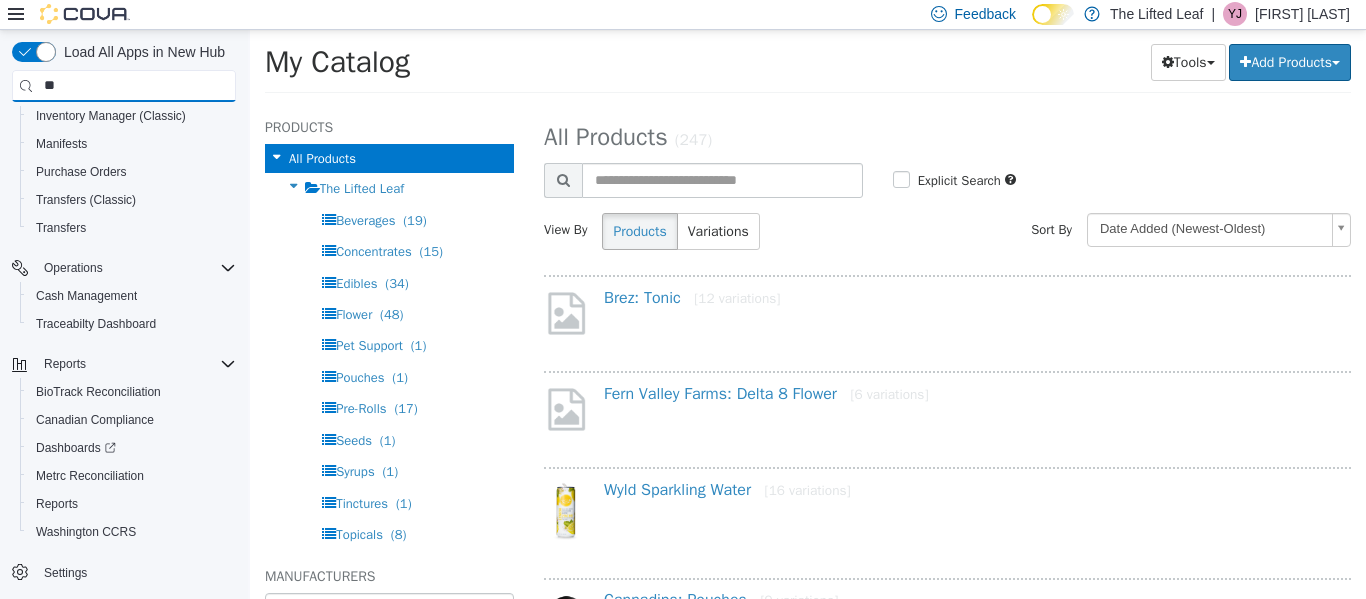 scroll, scrollTop: 0, scrollLeft: 0, axis: both 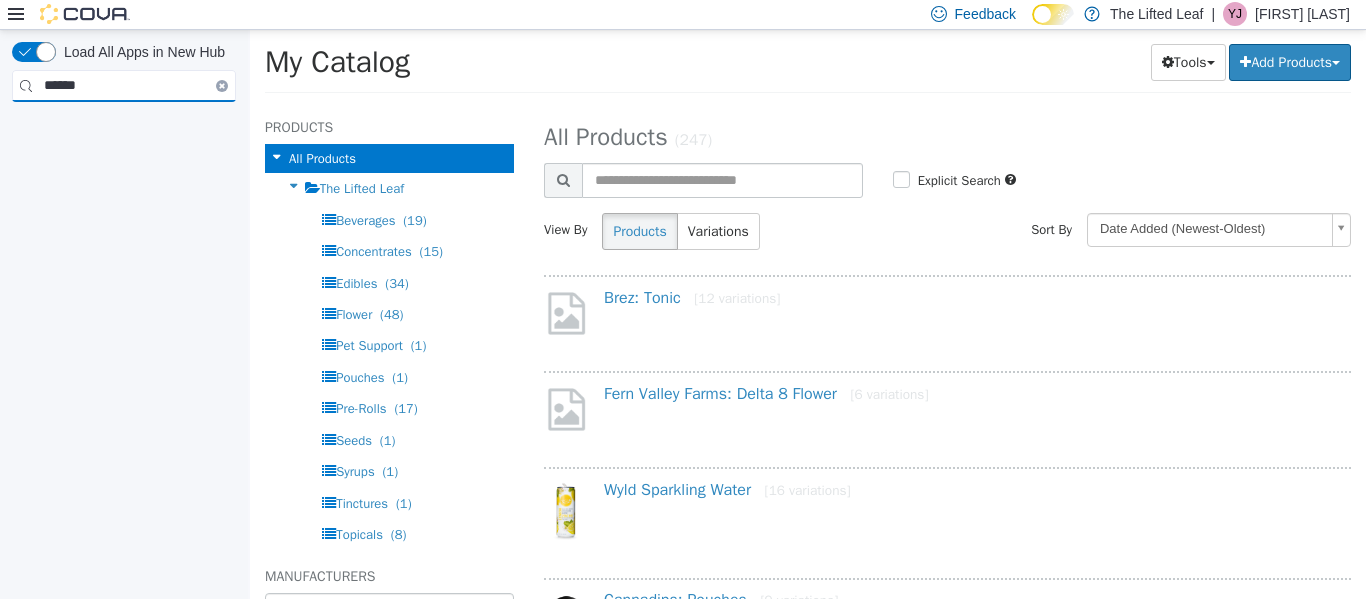 type on "******" 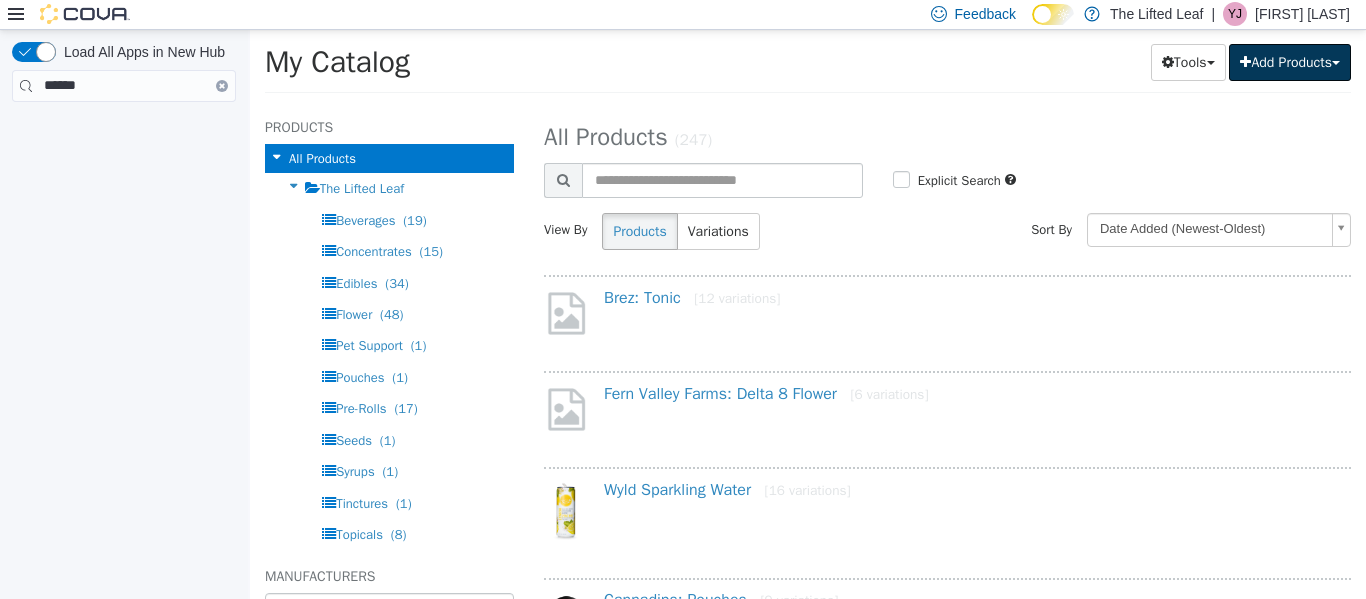click on "Add Products" at bounding box center (1290, 61) 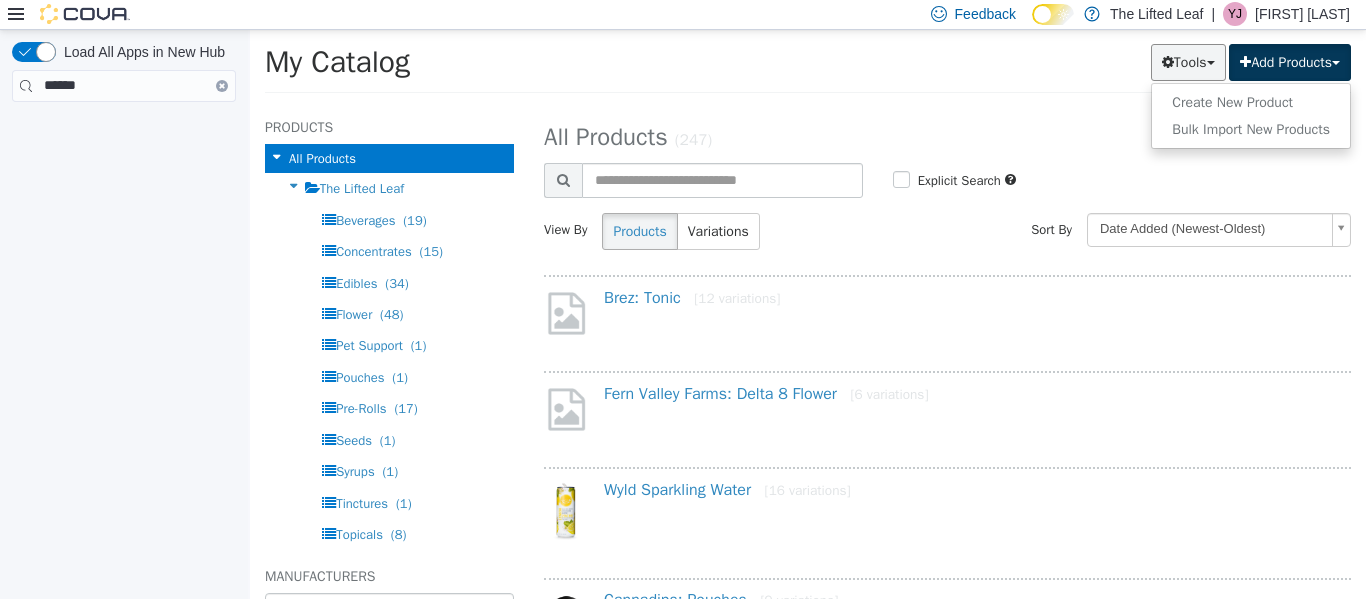 click on "Tools" at bounding box center [1188, 61] 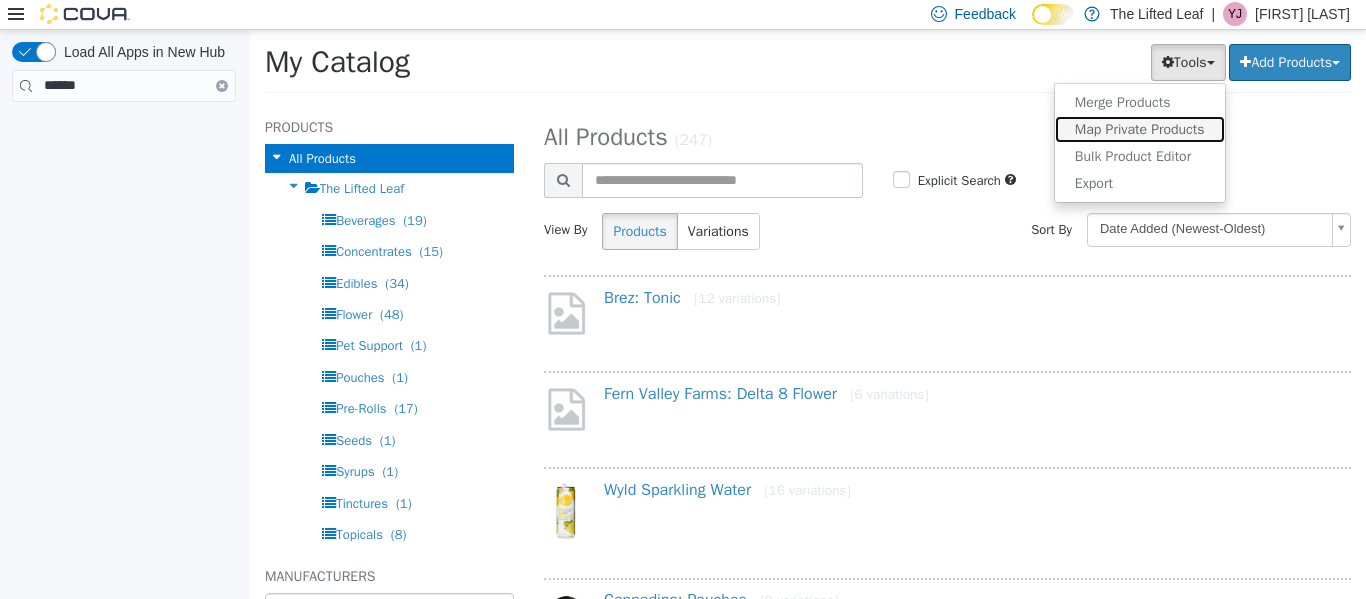 click on "Map Private Products" at bounding box center [1140, 128] 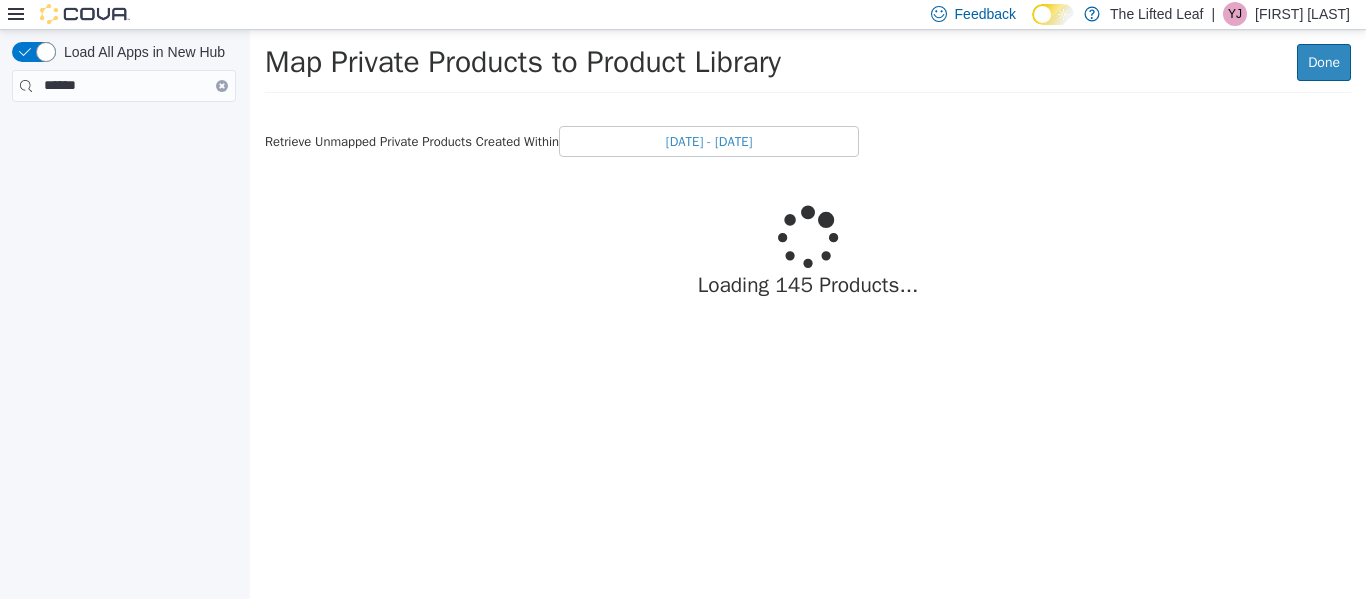 click 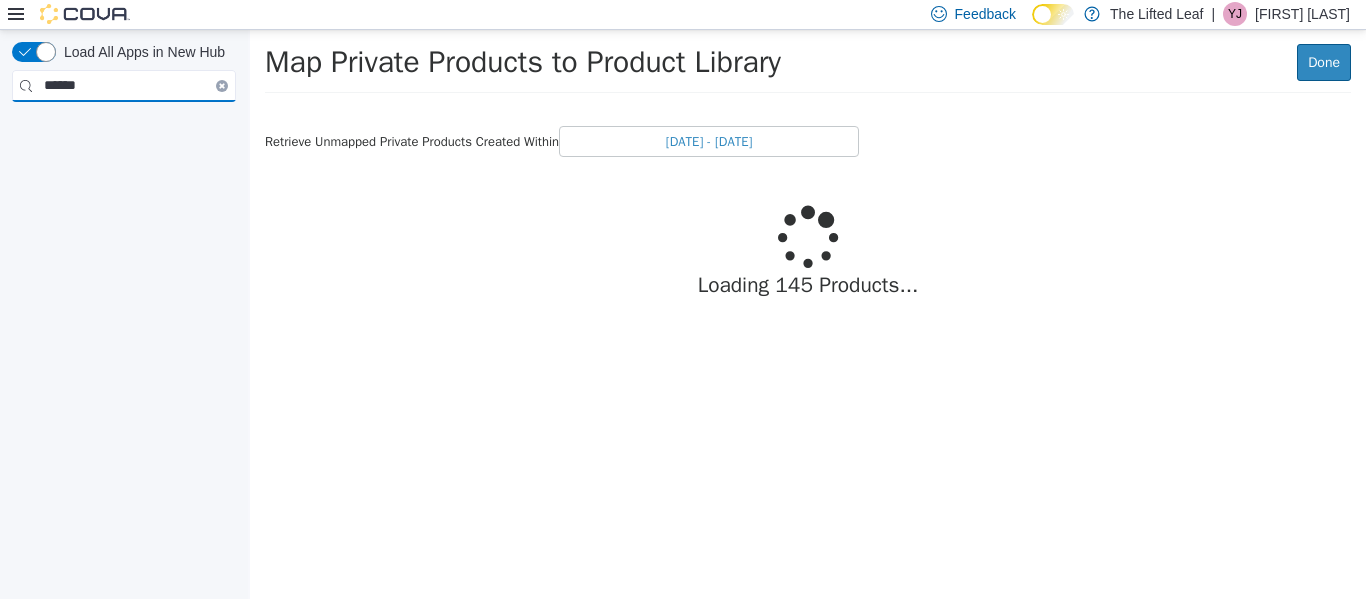 type 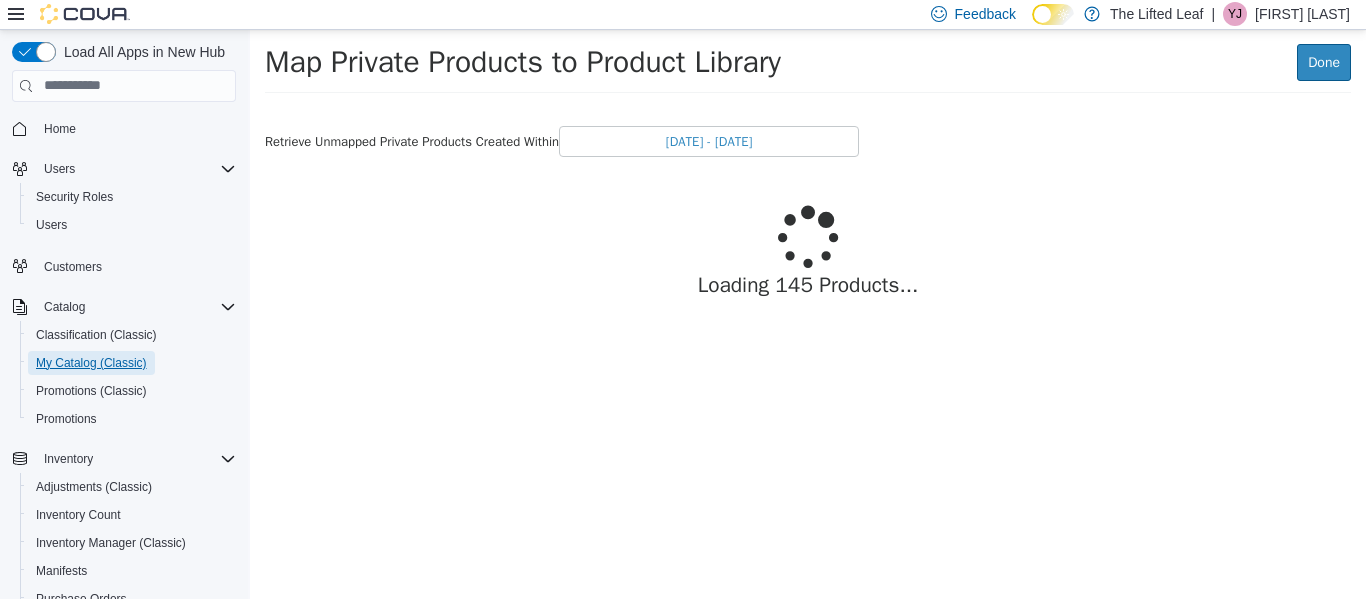 click on "My Catalog (Classic)" at bounding box center [91, 363] 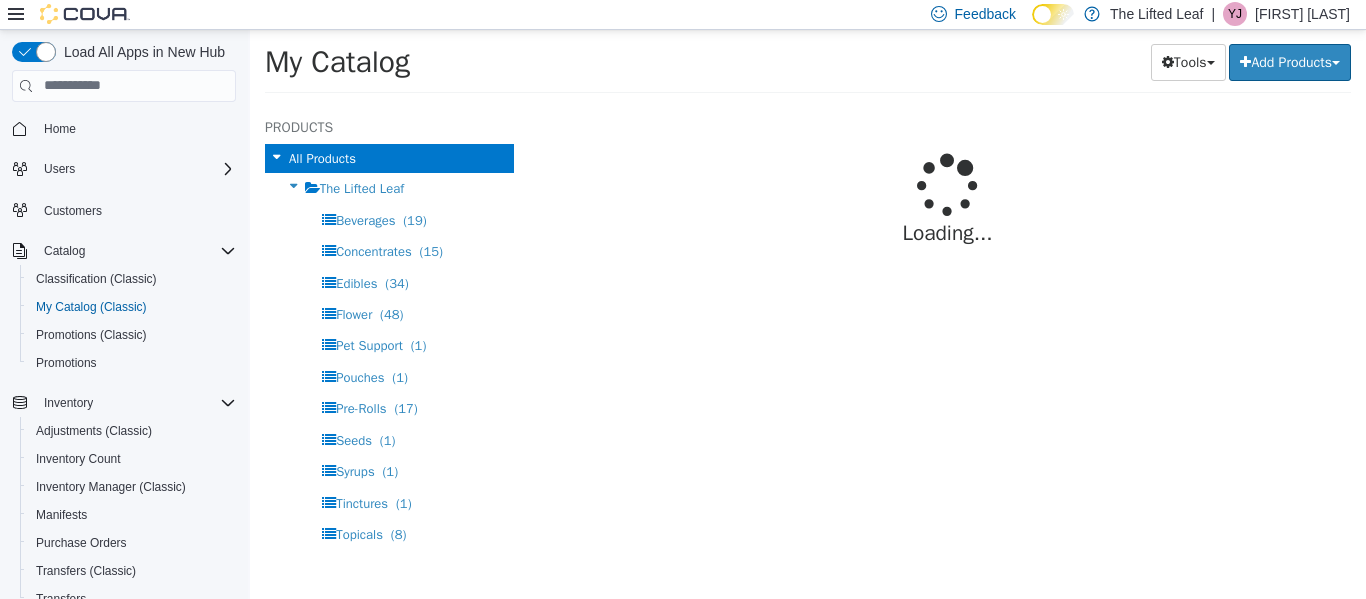 select on "**********" 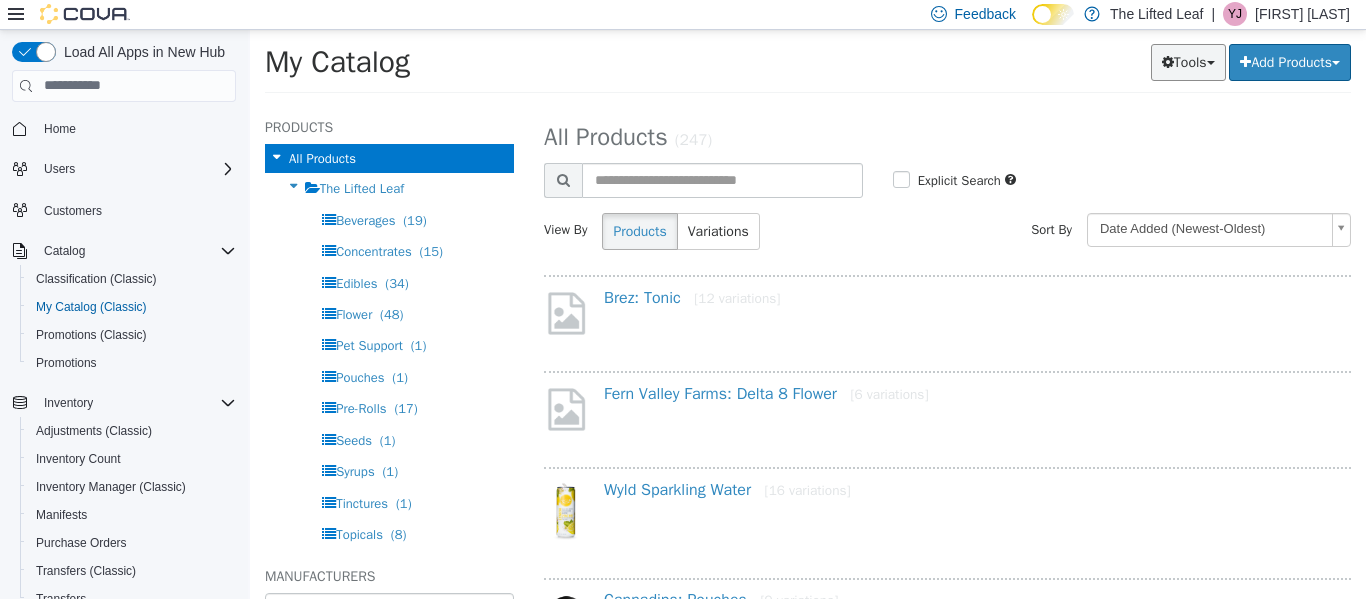 click at bounding box center (1168, 61) 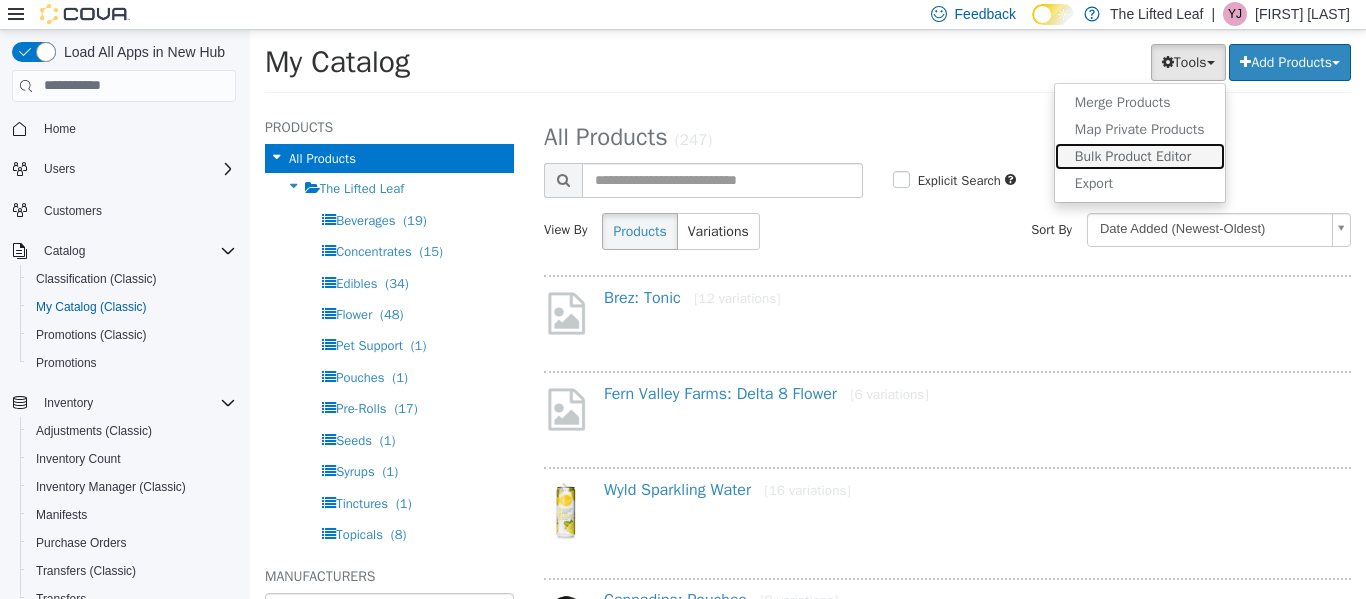 click on "Bulk Product Editor" at bounding box center (1140, 155) 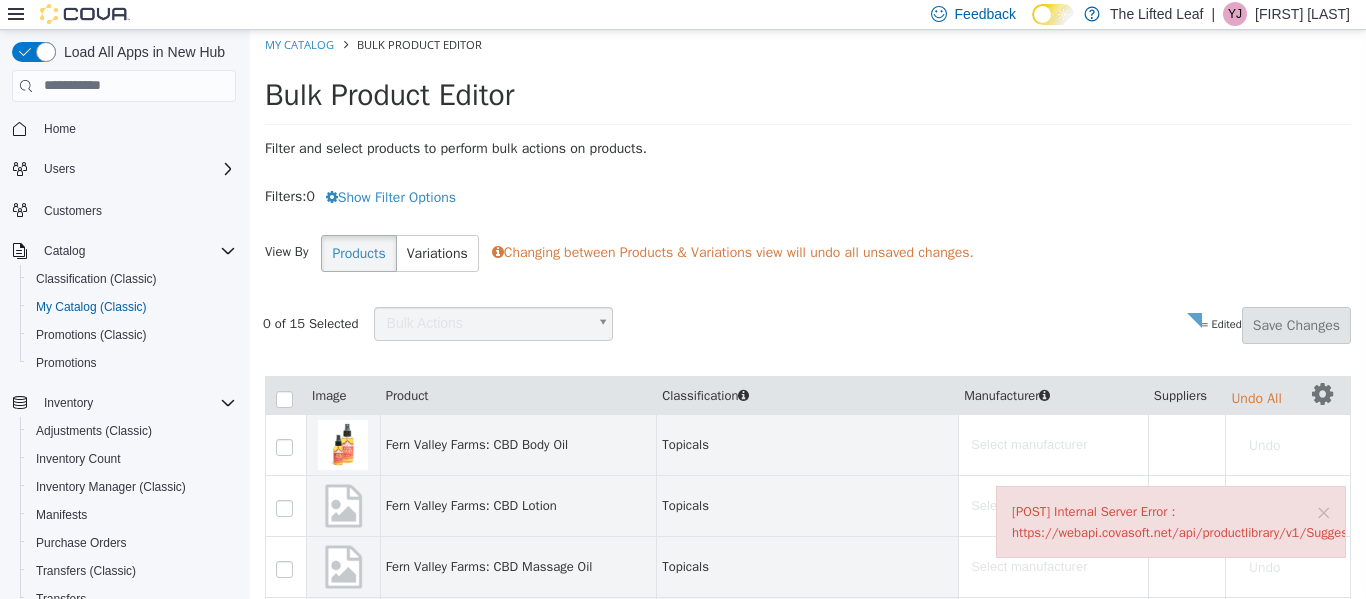 scroll, scrollTop: 0, scrollLeft: 0, axis: both 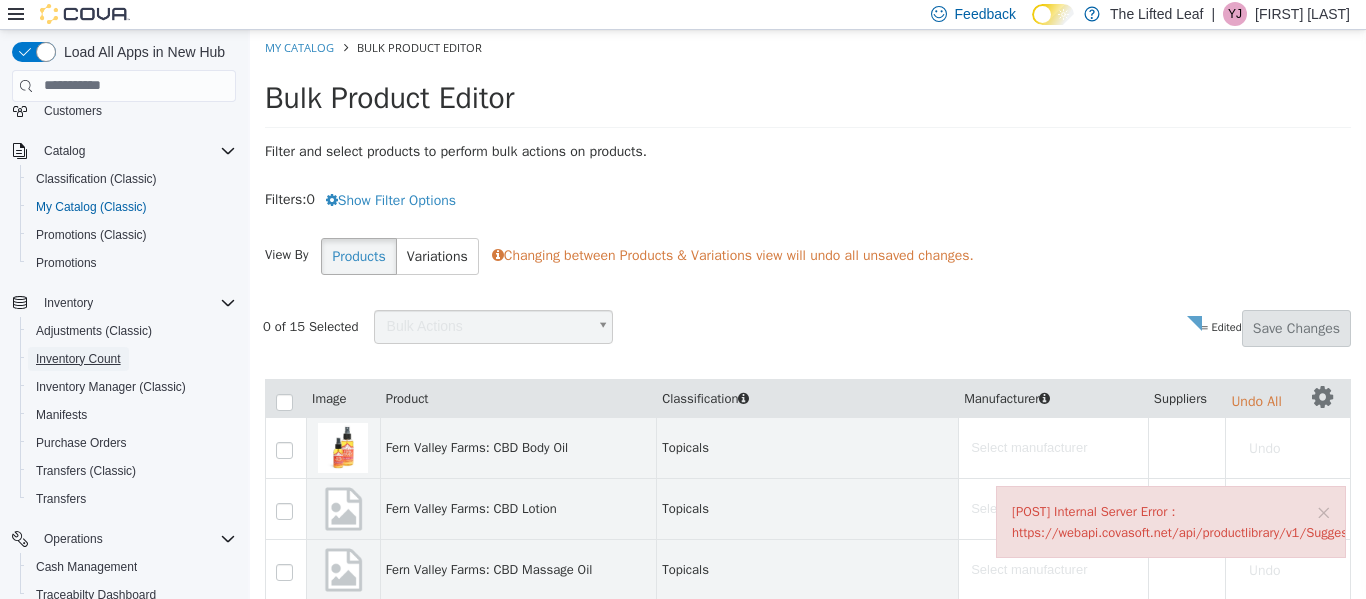 click on "Inventory Count" at bounding box center [78, 359] 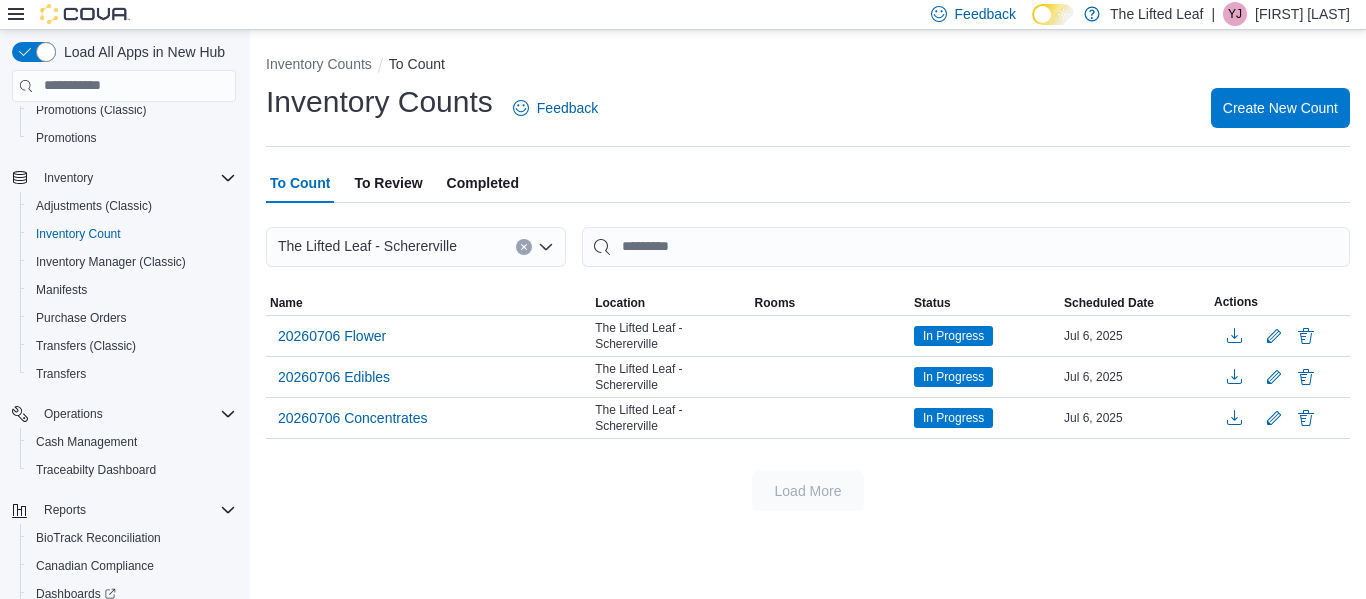scroll, scrollTop: 226, scrollLeft: 0, axis: vertical 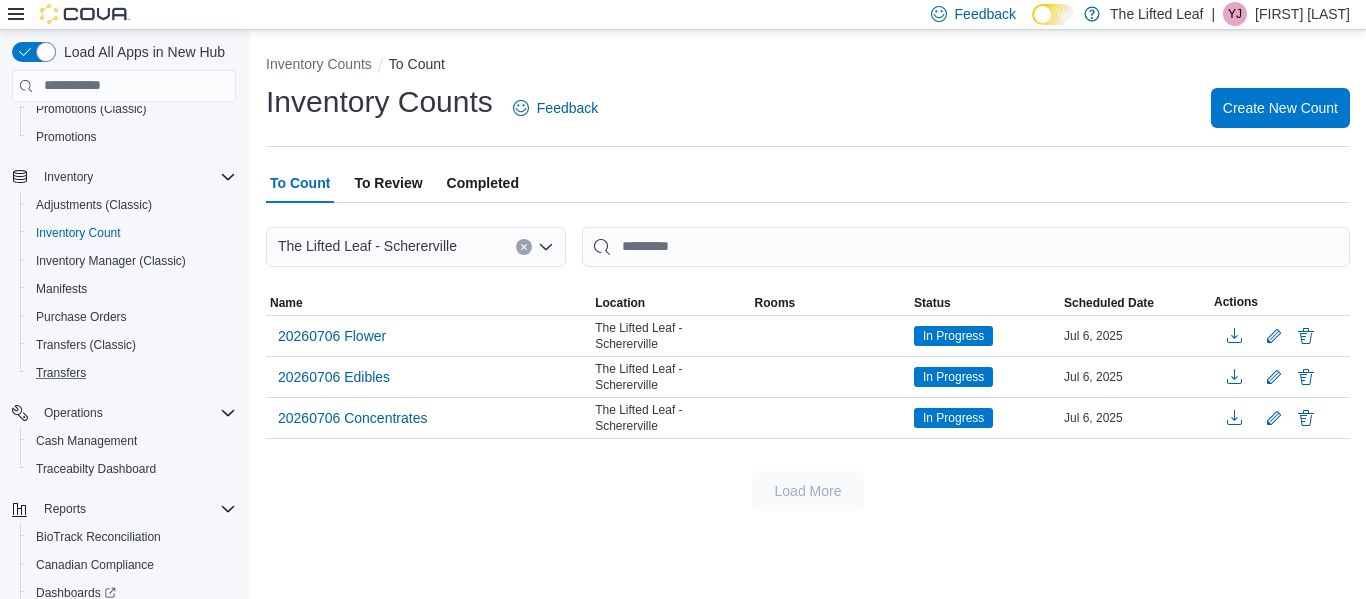 click on "Transfers" at bounding box center [132, 373] 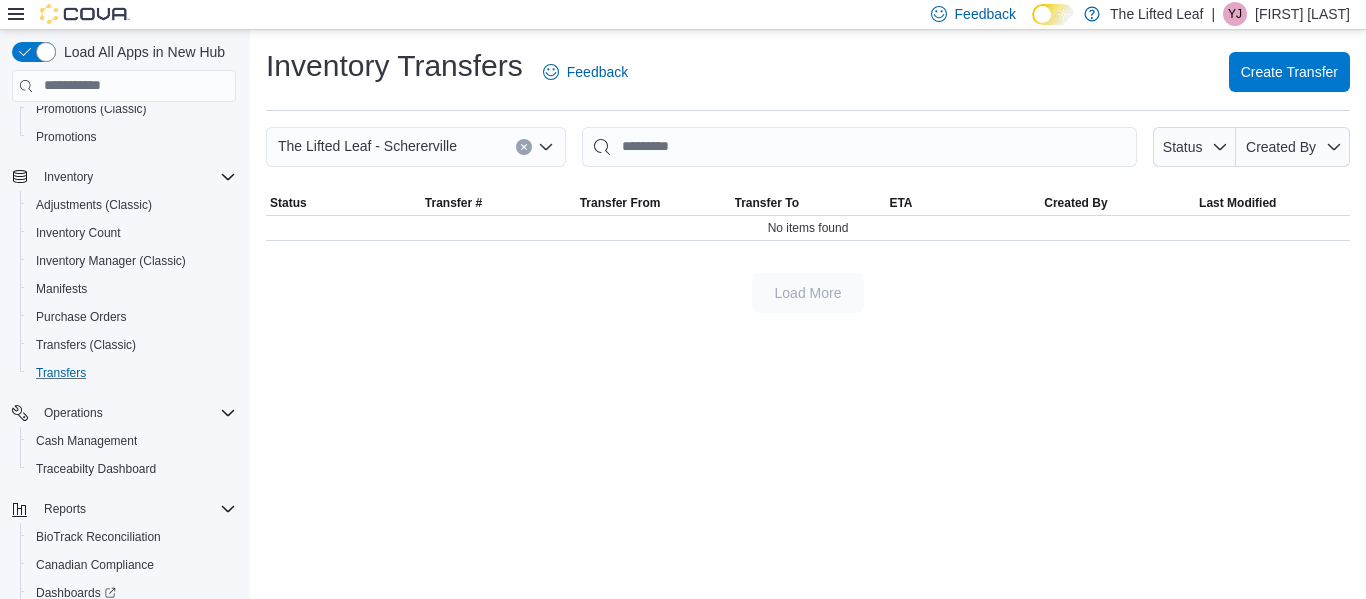 scroll, scrollTop: 371, scrollLeft: 0, axis: vertical 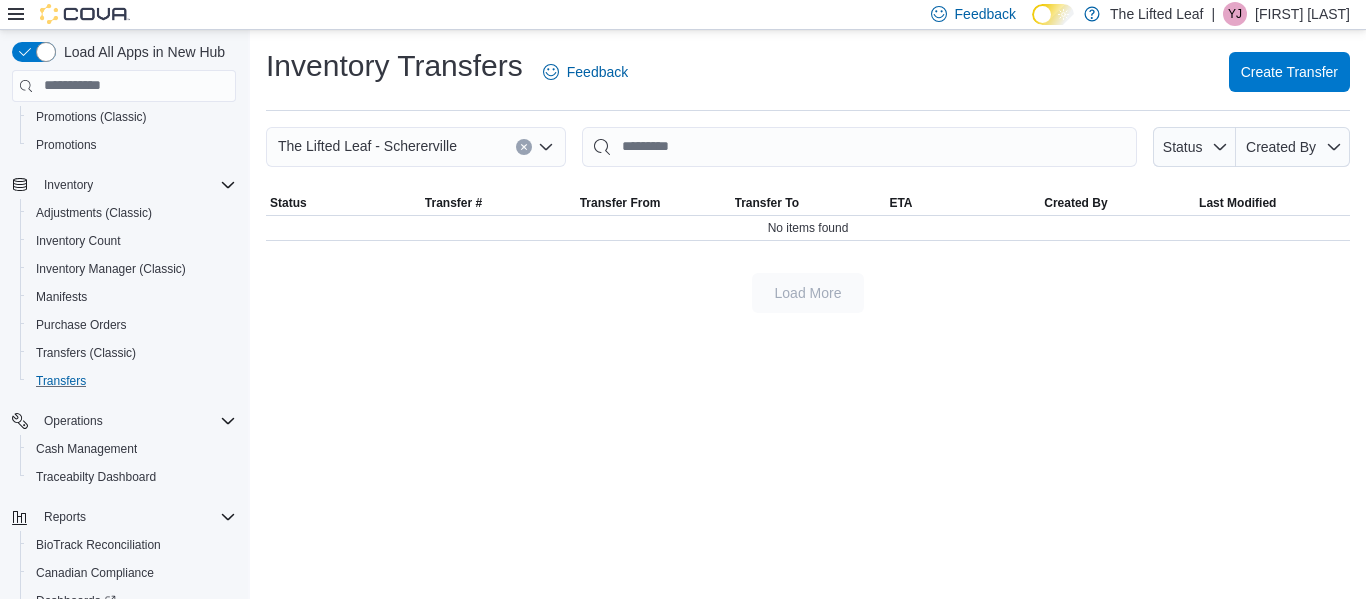 type 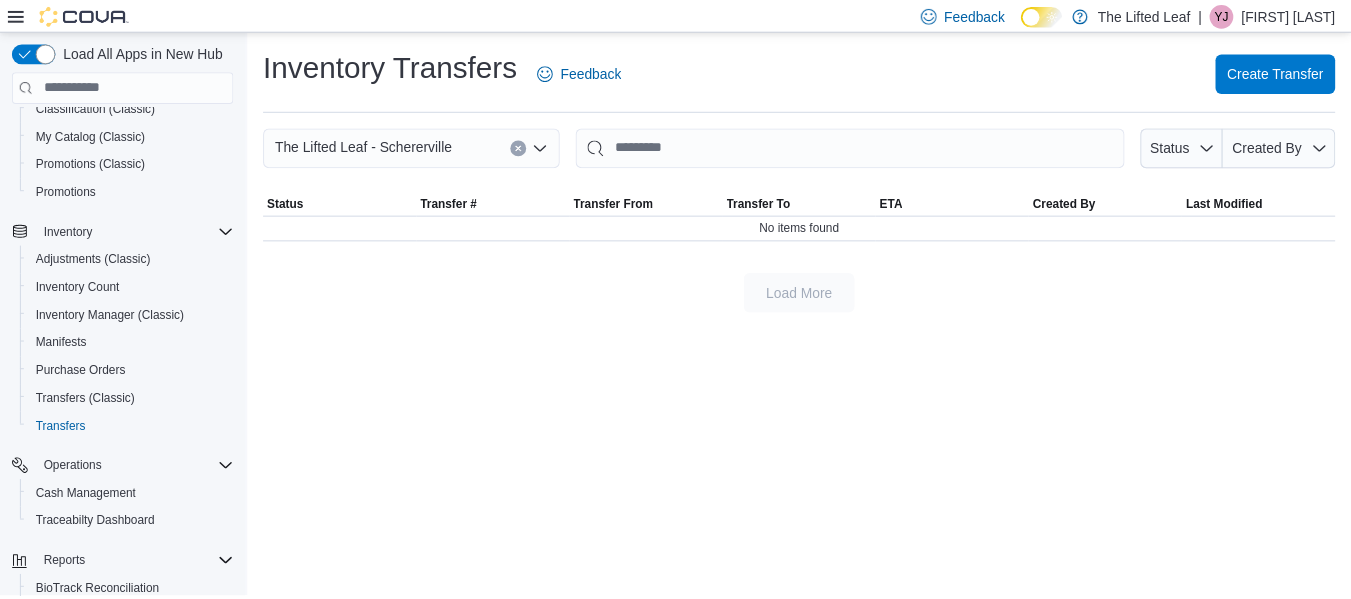scroll, scrollTop: 371, scrollLeft: 0, axis: vertical 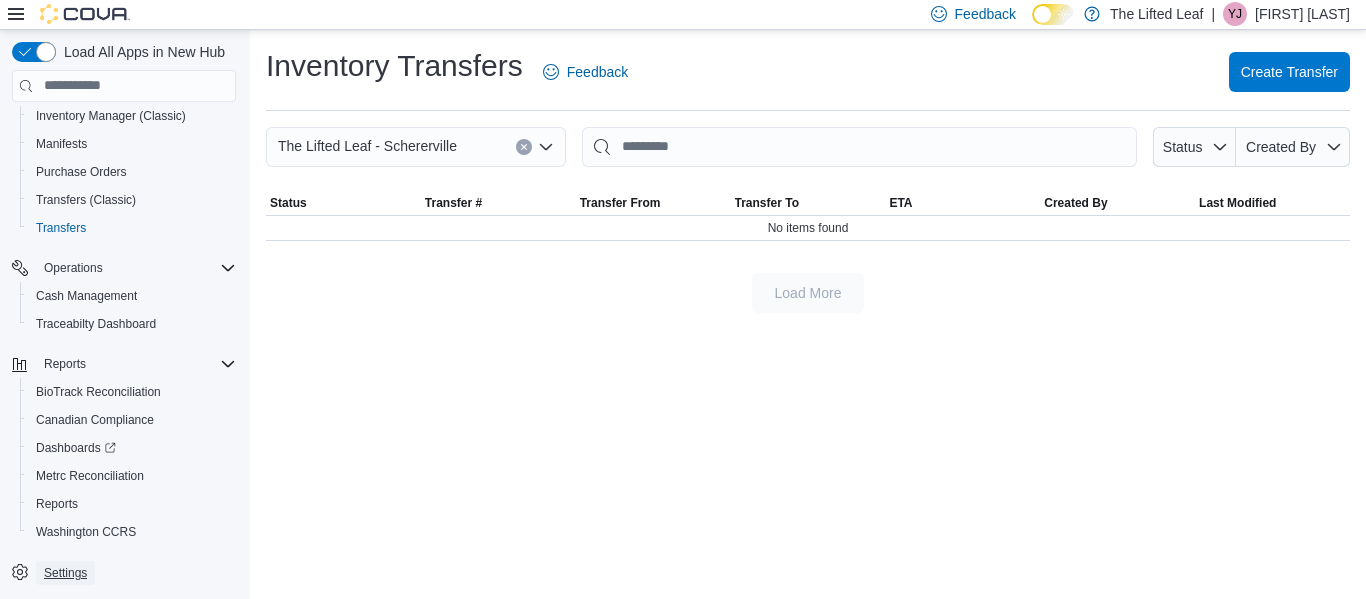 click on "Settings" at bounding box center (65, 573) 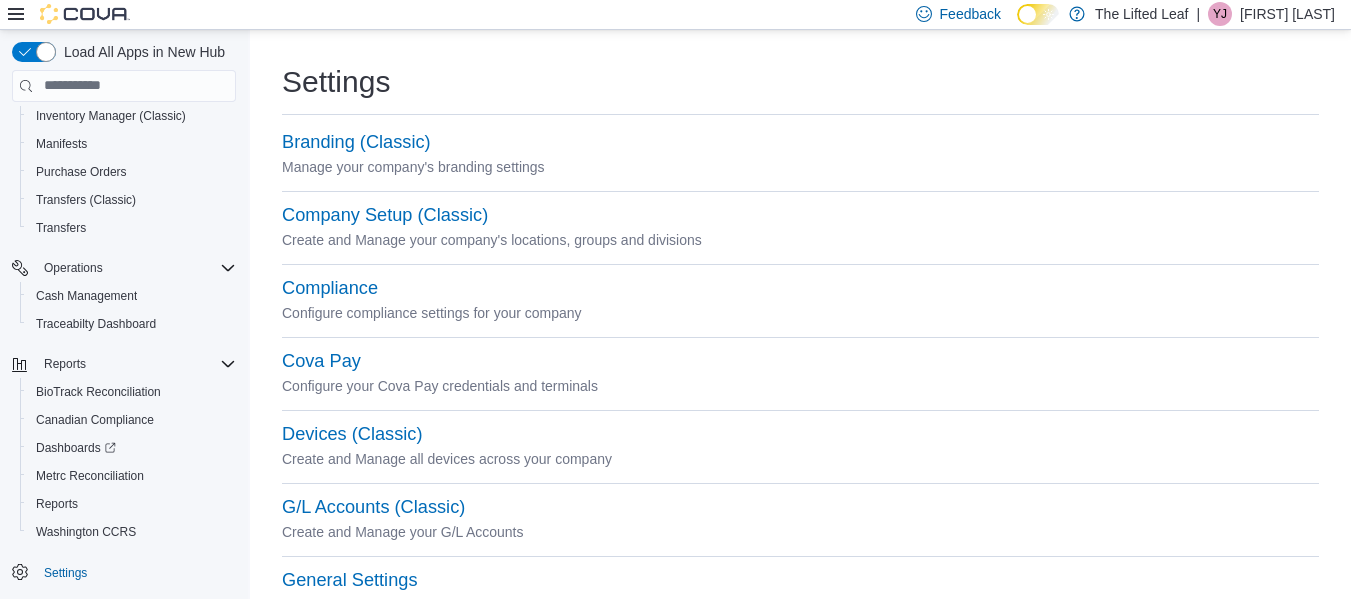click on "[FIRST] [LAST]" at bounding box center [1287, 14] 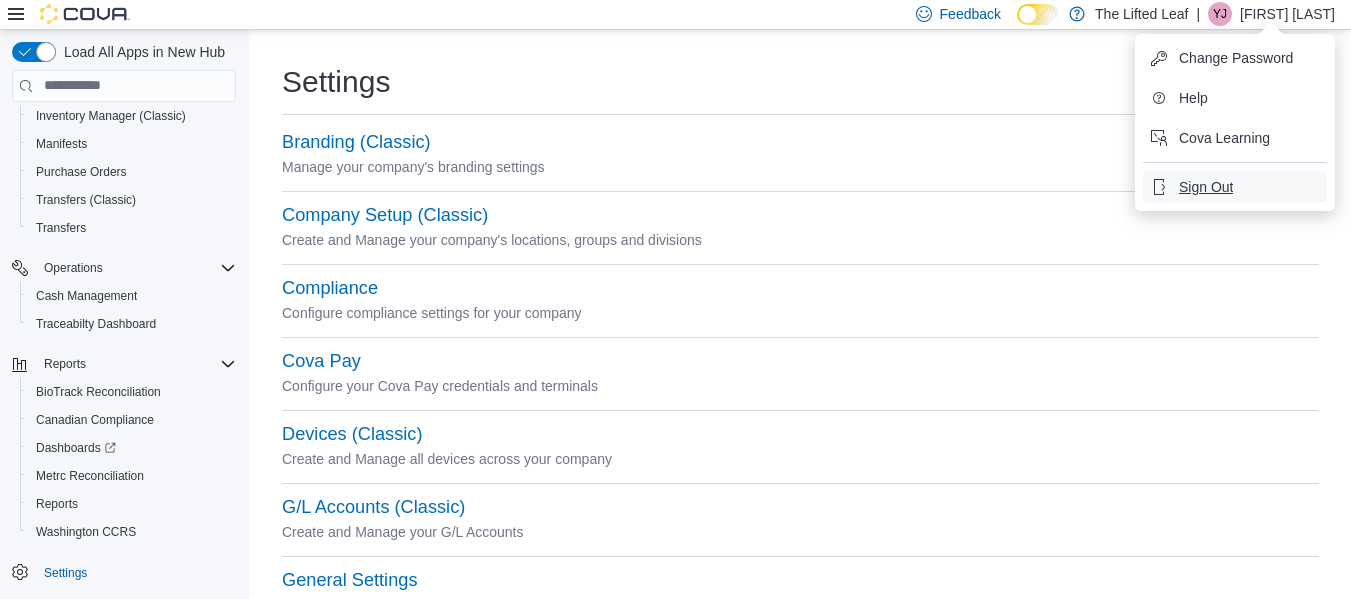 click on "Sign Out" at bounding box center [1206, 187] 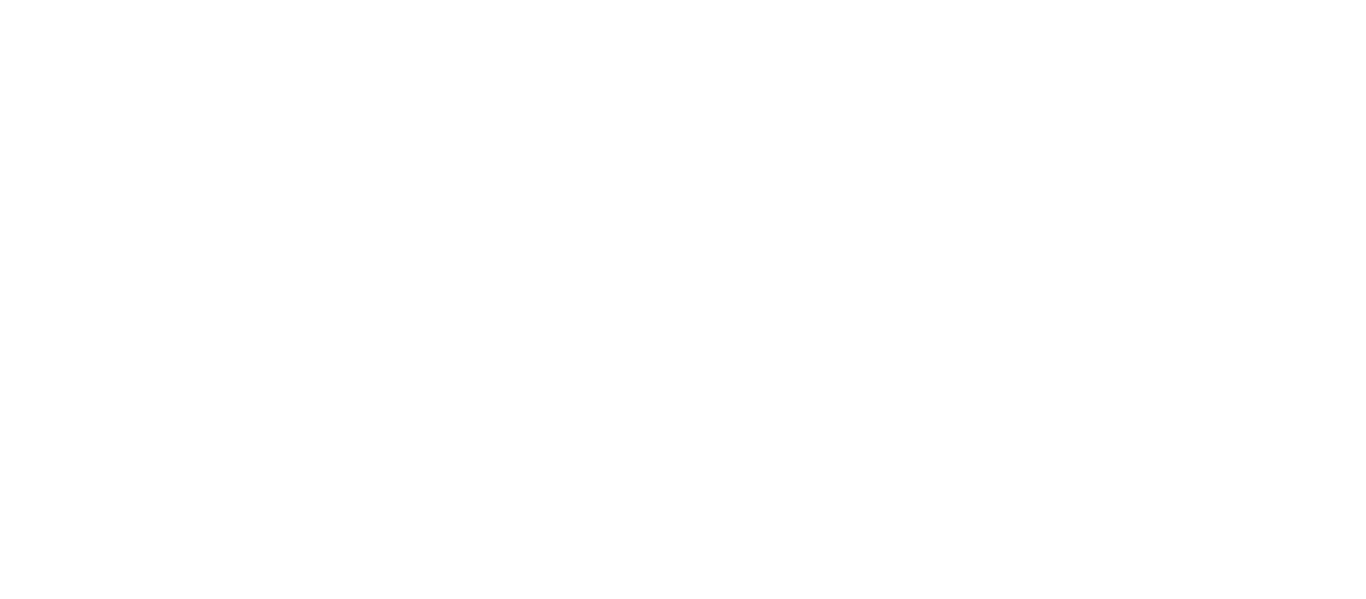 scroll, scrollTop: 0, scrollLeft: 0, axis: both 